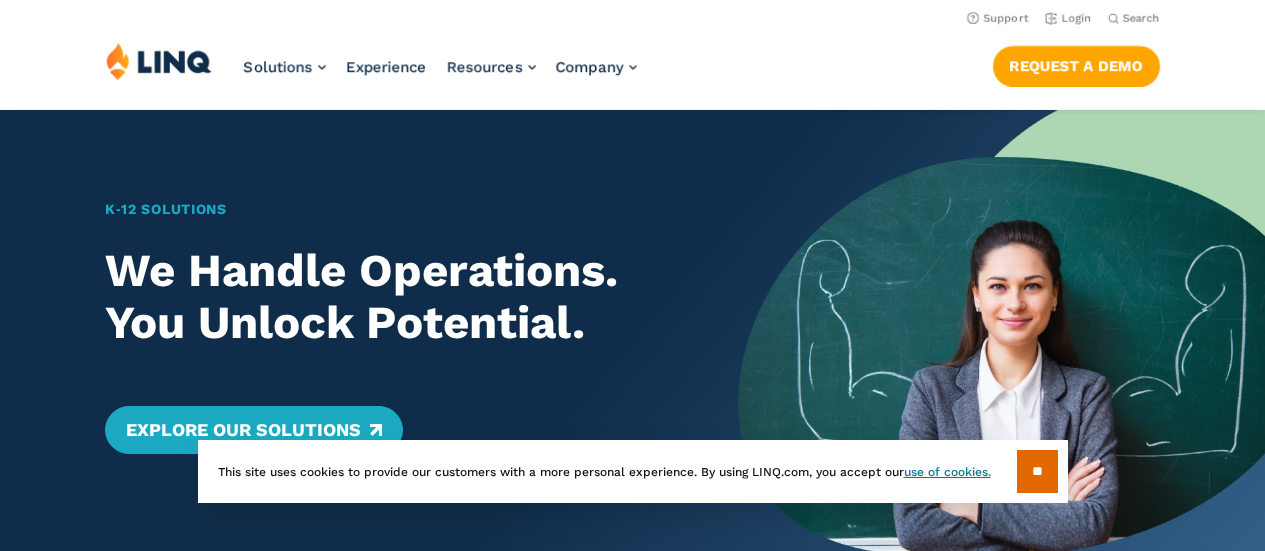 scroll, scrollTop: 0, scrollLeft: 0, axis: both 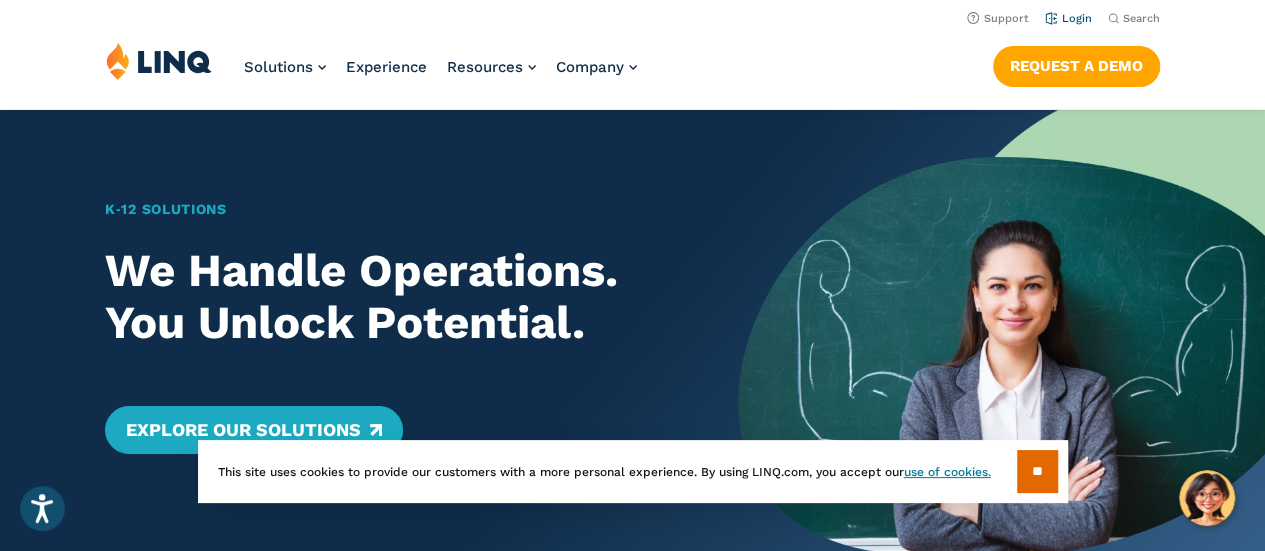 click on "Login" at bounding box center (1068, 18) 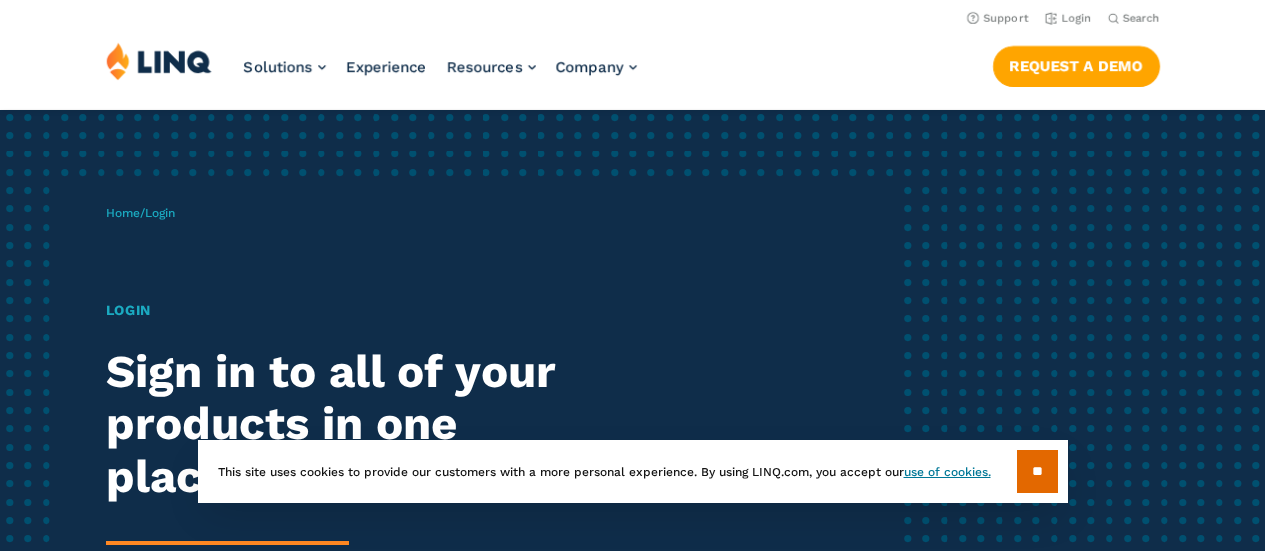 scroll, scrollTop: 0, scrollLeft: 0, axis: both 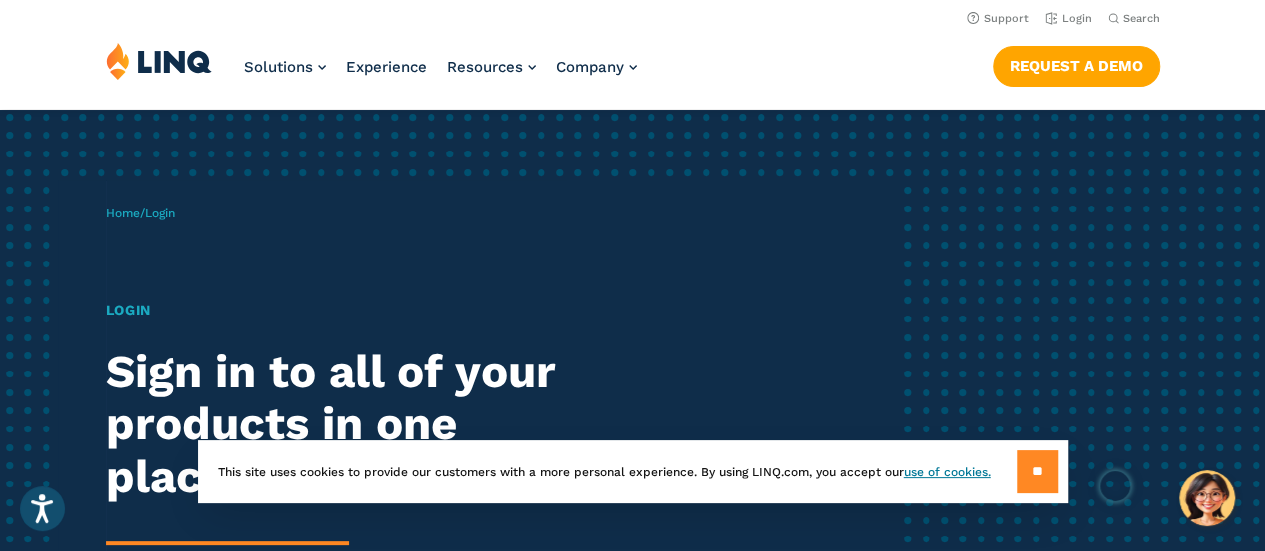 click on "**" at bounding box center [1037, 471] 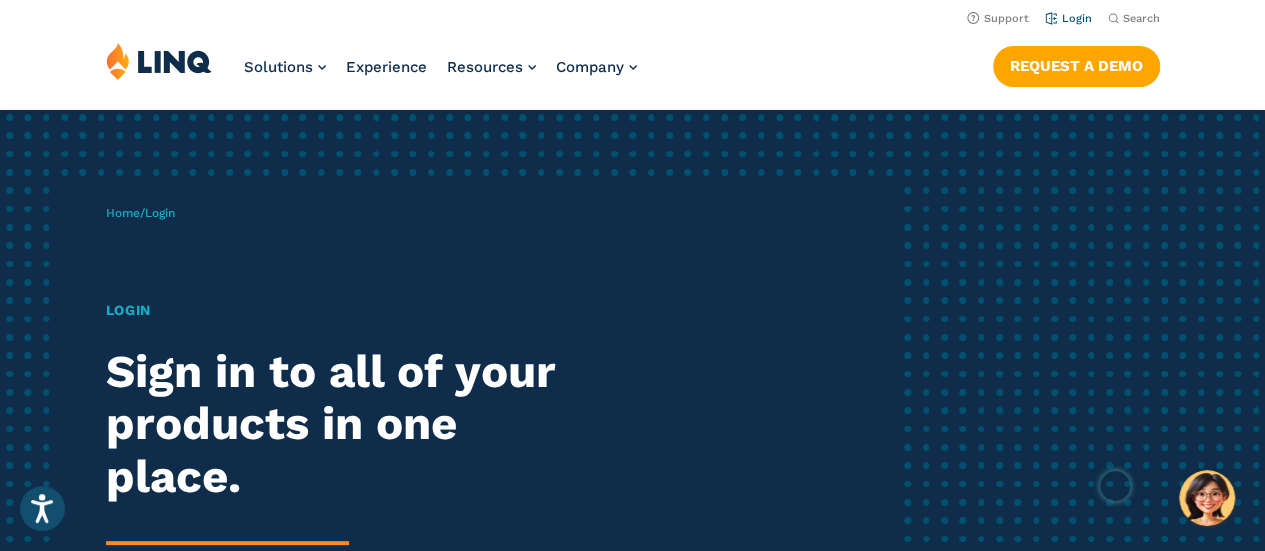 click on "Login" at bounding box center [1068, 18] 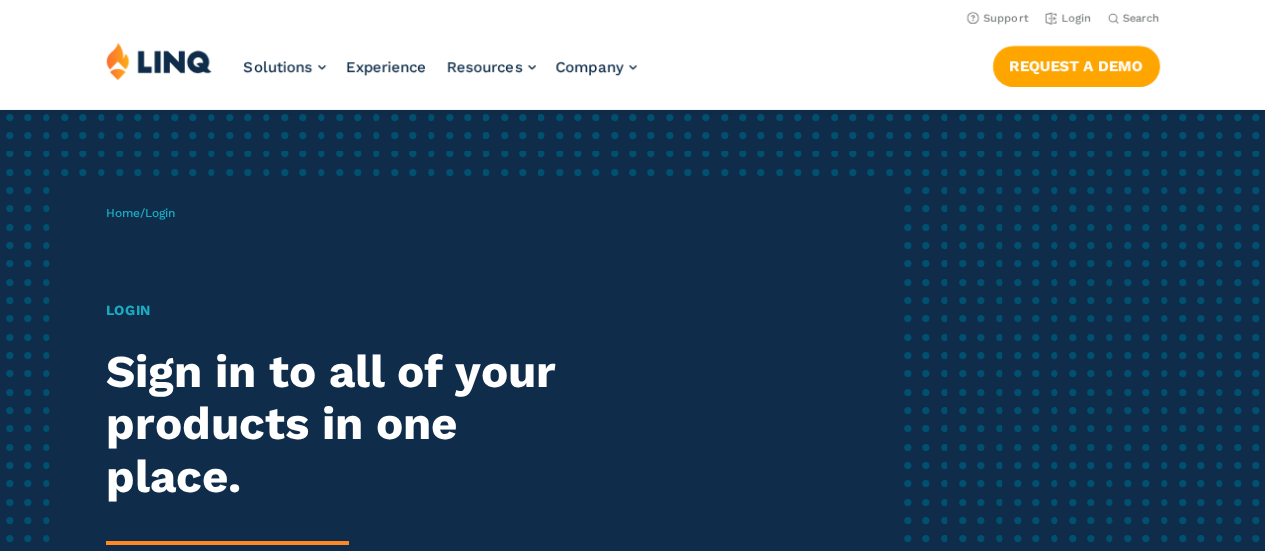scroll, scrollTop: 0, scrollLeft: 0, axis: both 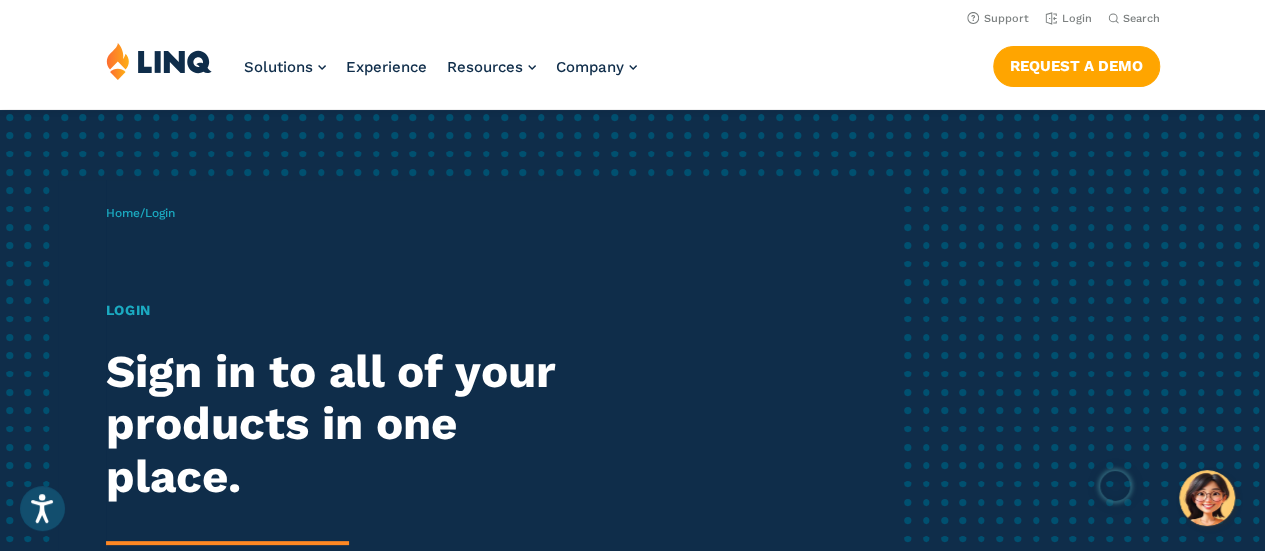 click on "Login" at bounding box center (349, 310) 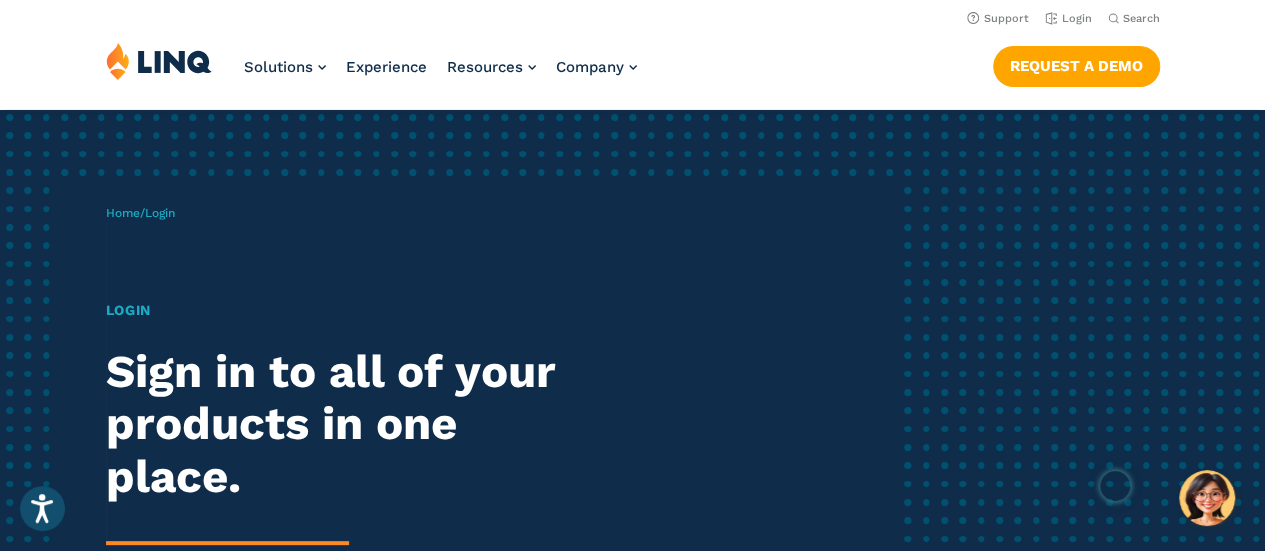 click on "Login" at bounding box center (160, 213) 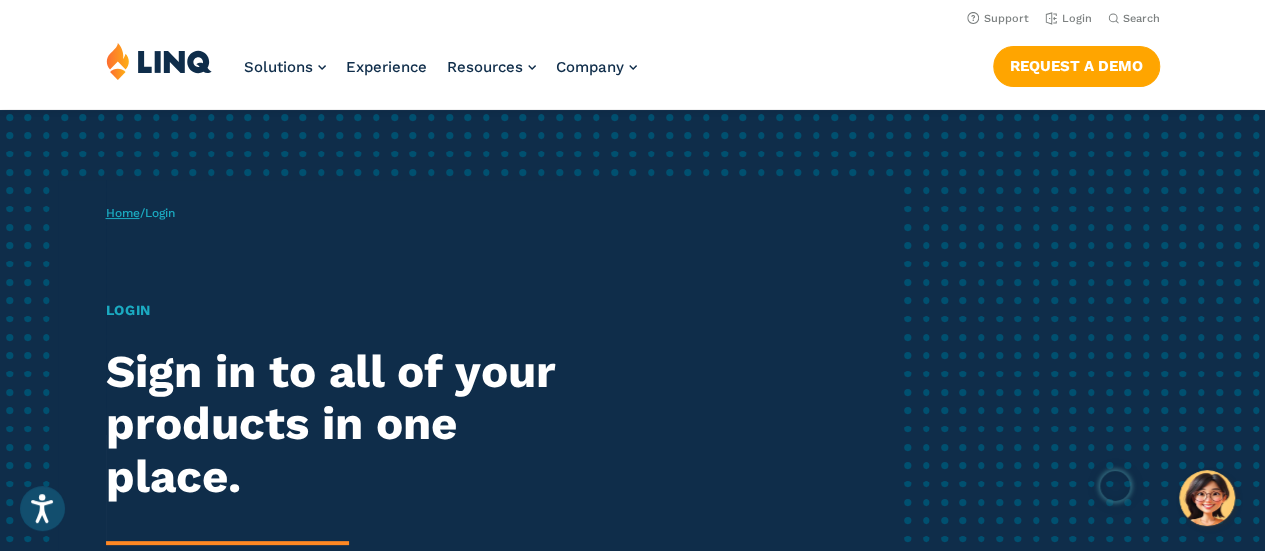 click on "Home" at bounding box center (123, 213) 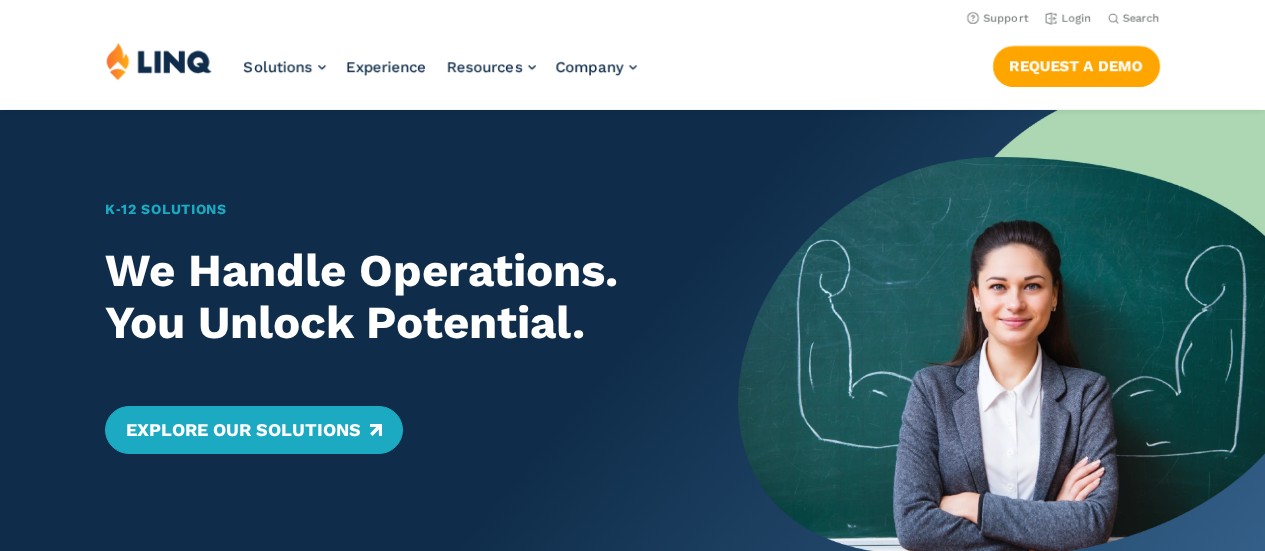 scroll, scrollTop: 0, scrollLeft: 0, axis: both 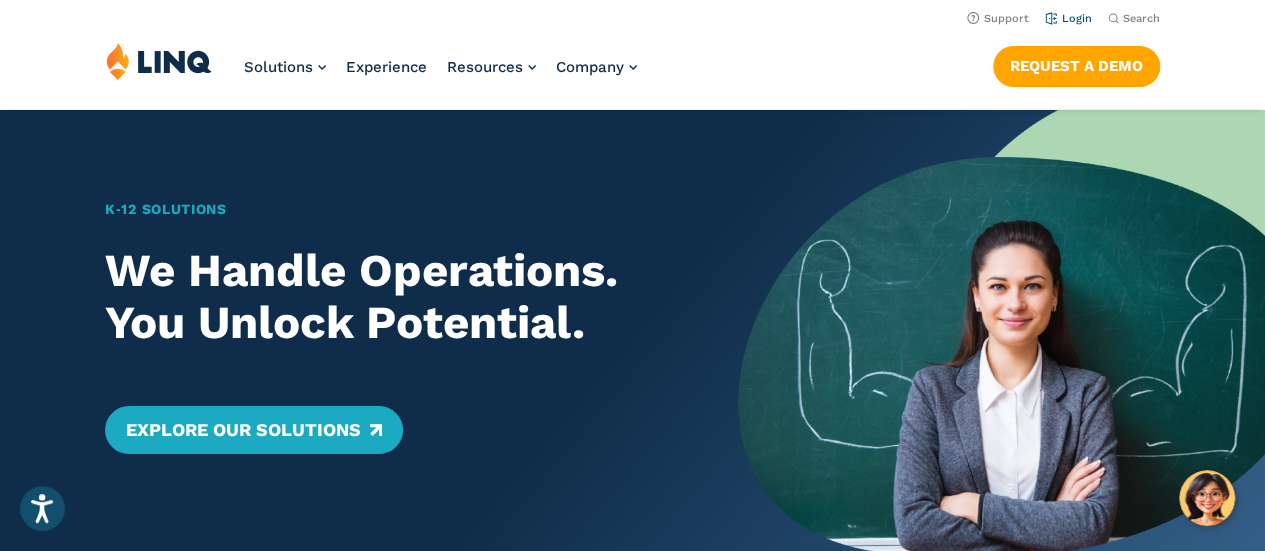 click on "Login" at bounding box center [1068, 18] 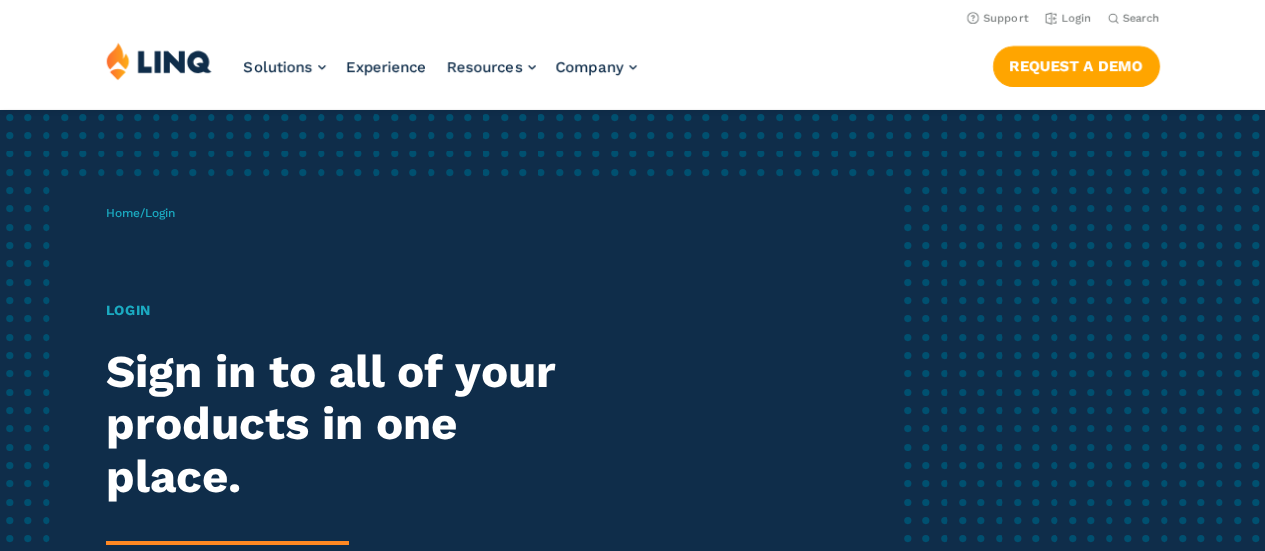 scroll, scrollTop: 0, scrollLeft: 0, axis: both 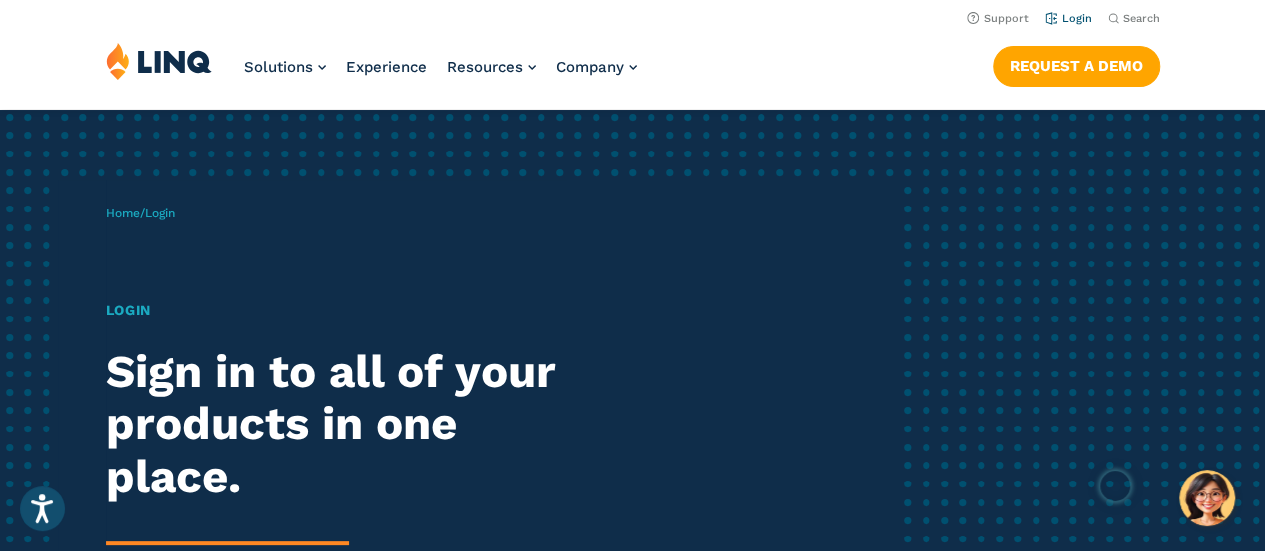click on "Login" at bounding box center [1068, 18] 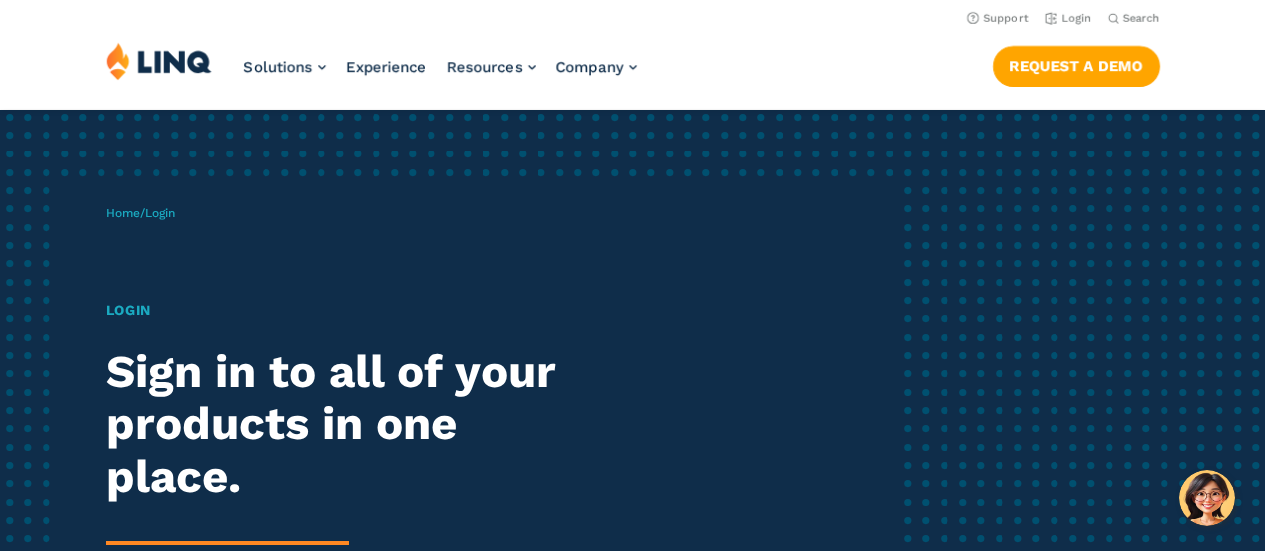 scroll, scrollTop: 0, scrollLeft: 0, axis: both 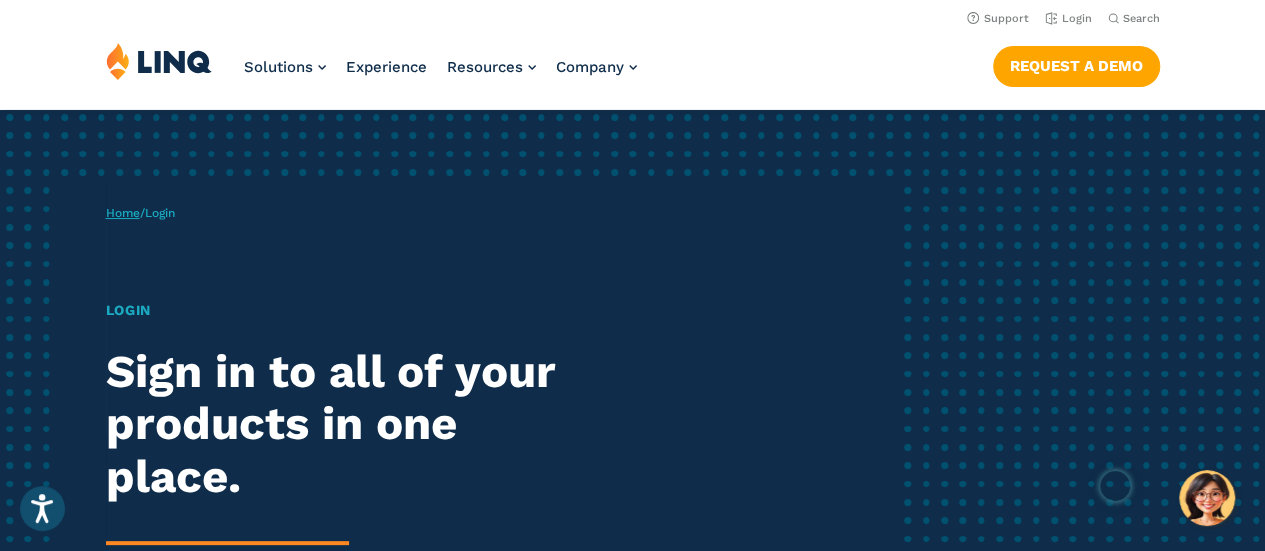 click on "Home" at bounding box center [123, 213] 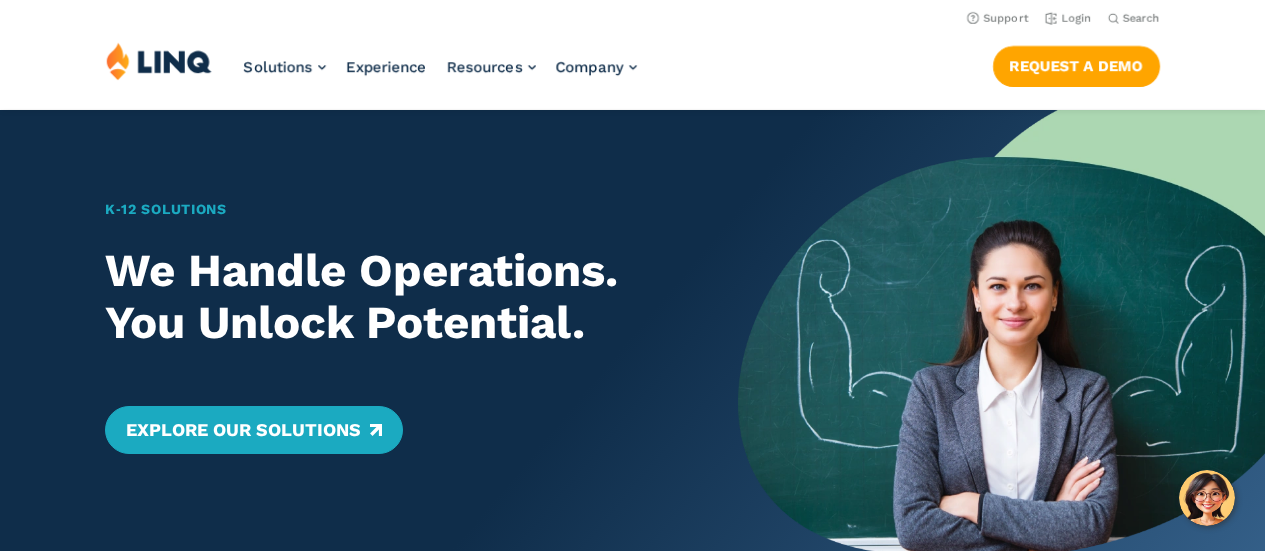 scroll, scrollTop: 0, scrollLeft: 0, axis: both 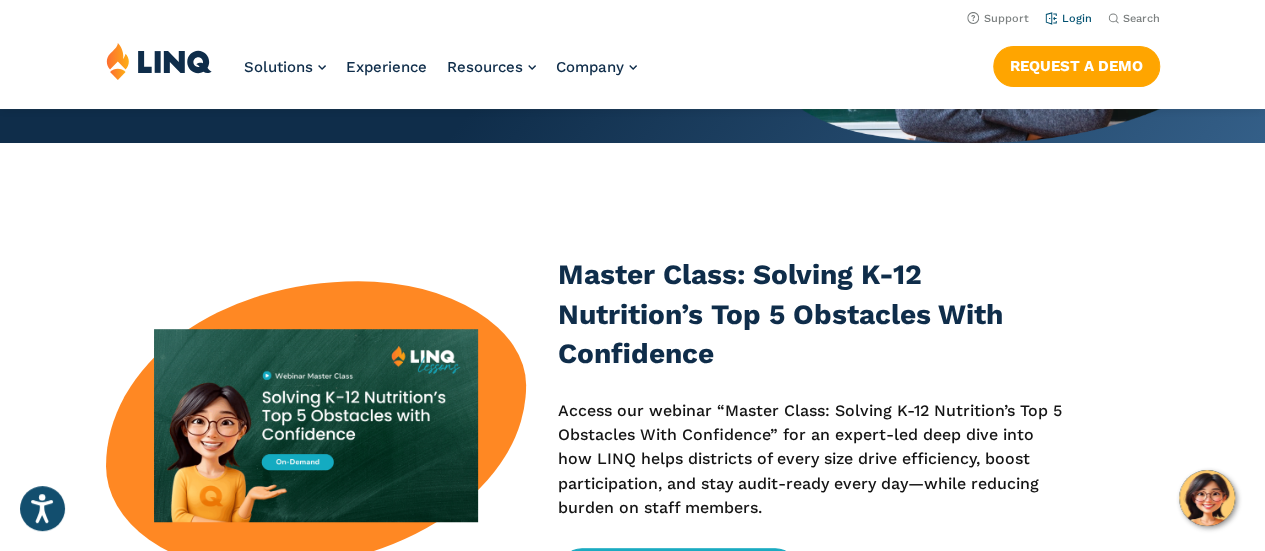 click on "Login" at bounding box center [1068, 18] 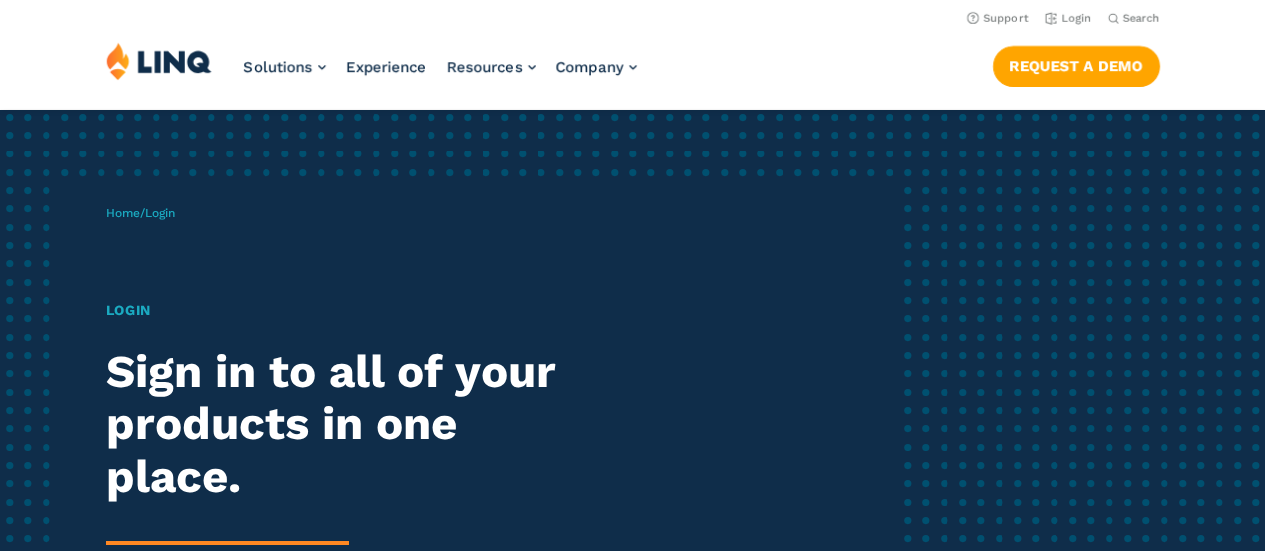 scroll, scrollTop: 0, scrollLeft: 0, axis: both 